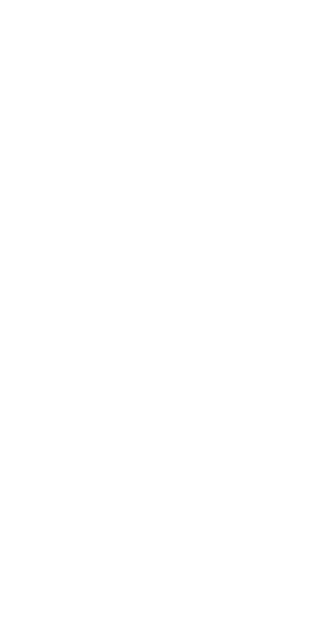 scroll, scrollTop: 0, scrollLeft: 0, axis: both 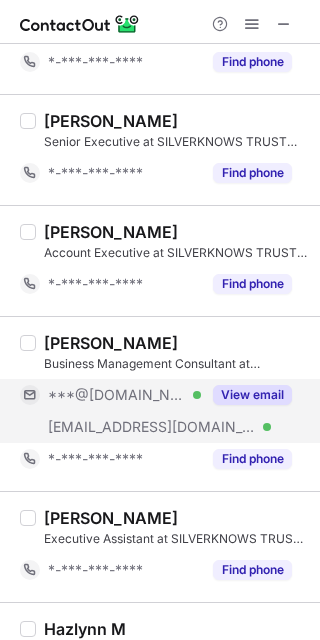 click on "View email" at bounding box center (252, 395) 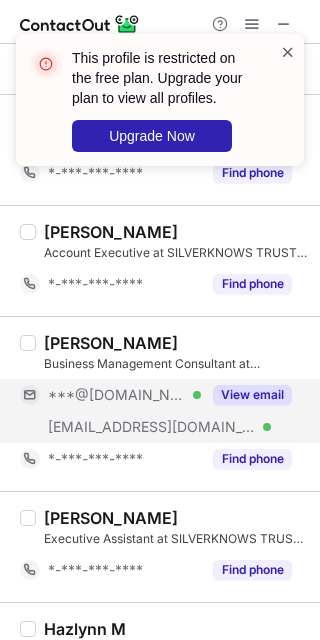click at bounding box center (288, 52) 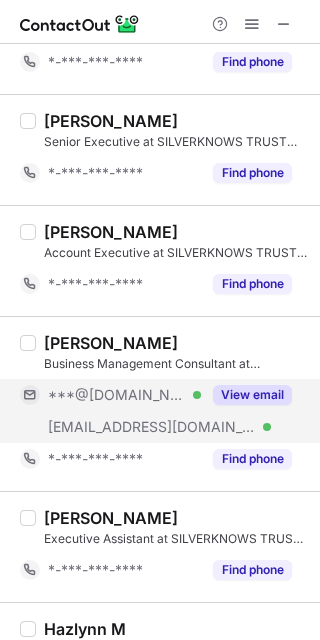 click at bounding box center [252, 24] 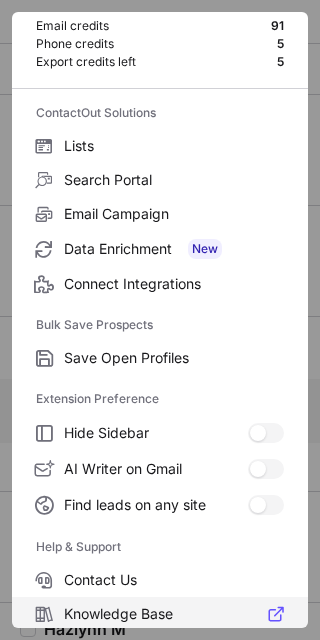 scroll, scrollTop: 193, scrollLeft: 0, axis: vertical 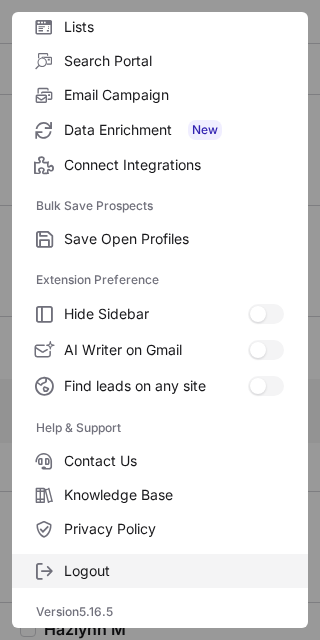 click on "Logout" at bounding box center [174, 571] 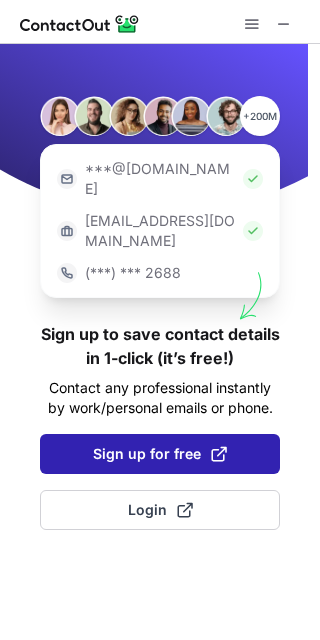 click on "Sign up for free" at bounding box center (160, 454) 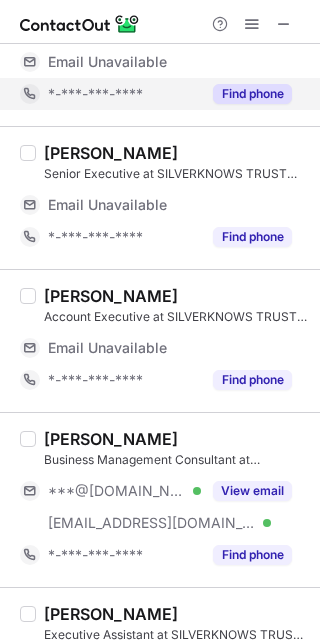 scroll, scrollTop: 800, scrollLeft: 0, axis: vertical 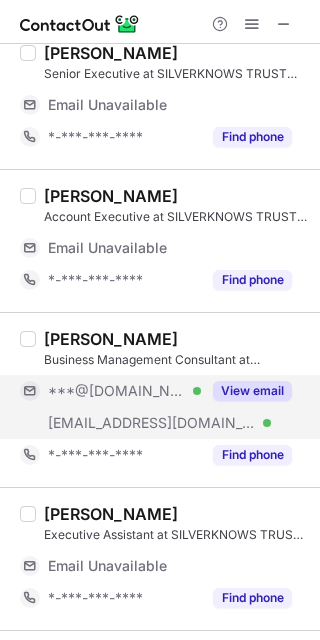 click on "View email" at bounding box center (252, 391) 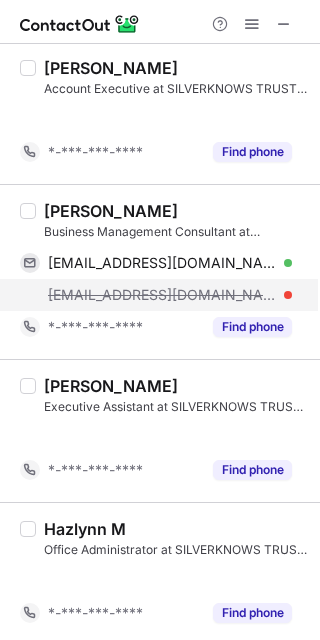 scroll, scrollTop: 672, scrollLeft: 0, axis: vertical 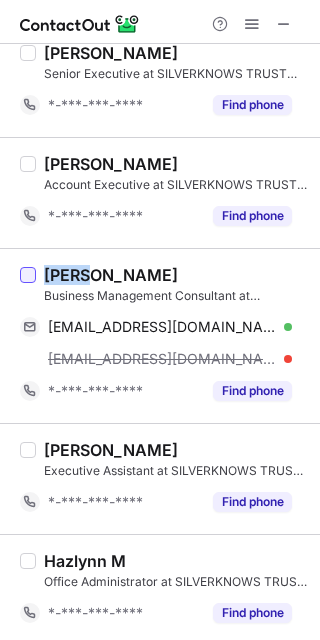 drag, startPoint x: 90, startPoint y: 275, endPoint x: 35, endPoint y: 268, distance: 55.443665 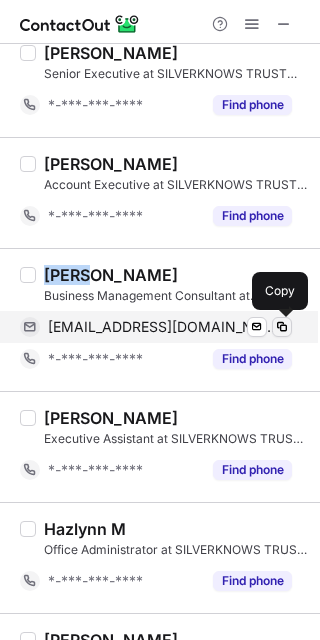 click at bounding box center (282, 327) 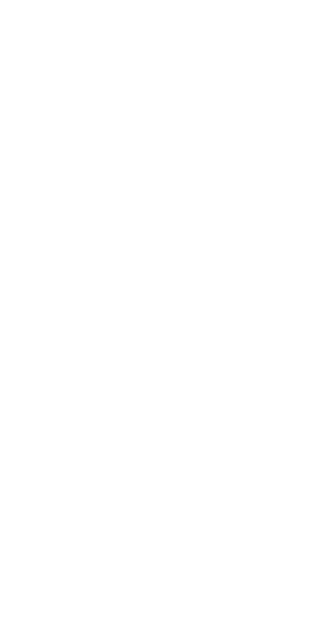scroll, scrollTop: 0, scrollLeft: 0, axis: both 